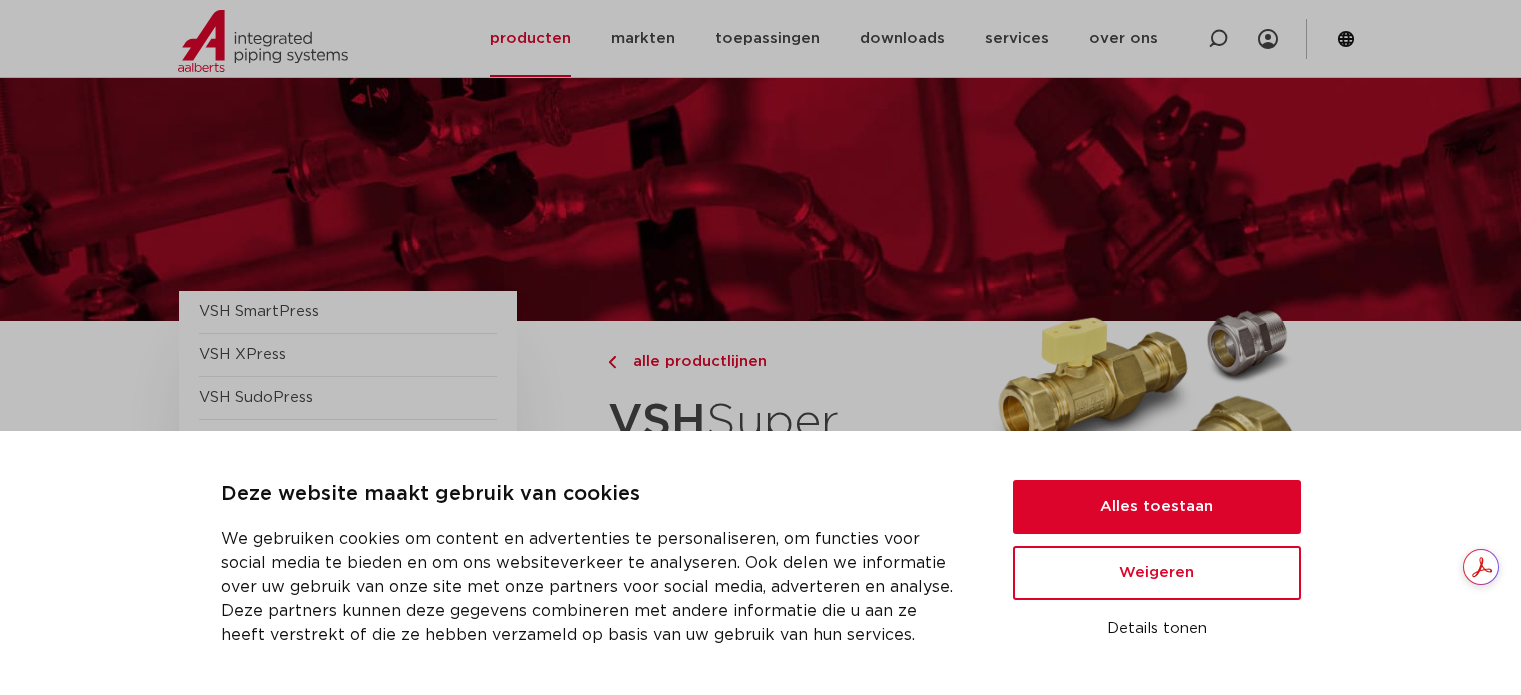 scroll, scrollTop: 300, scrollLeft: 0, axis: vertical 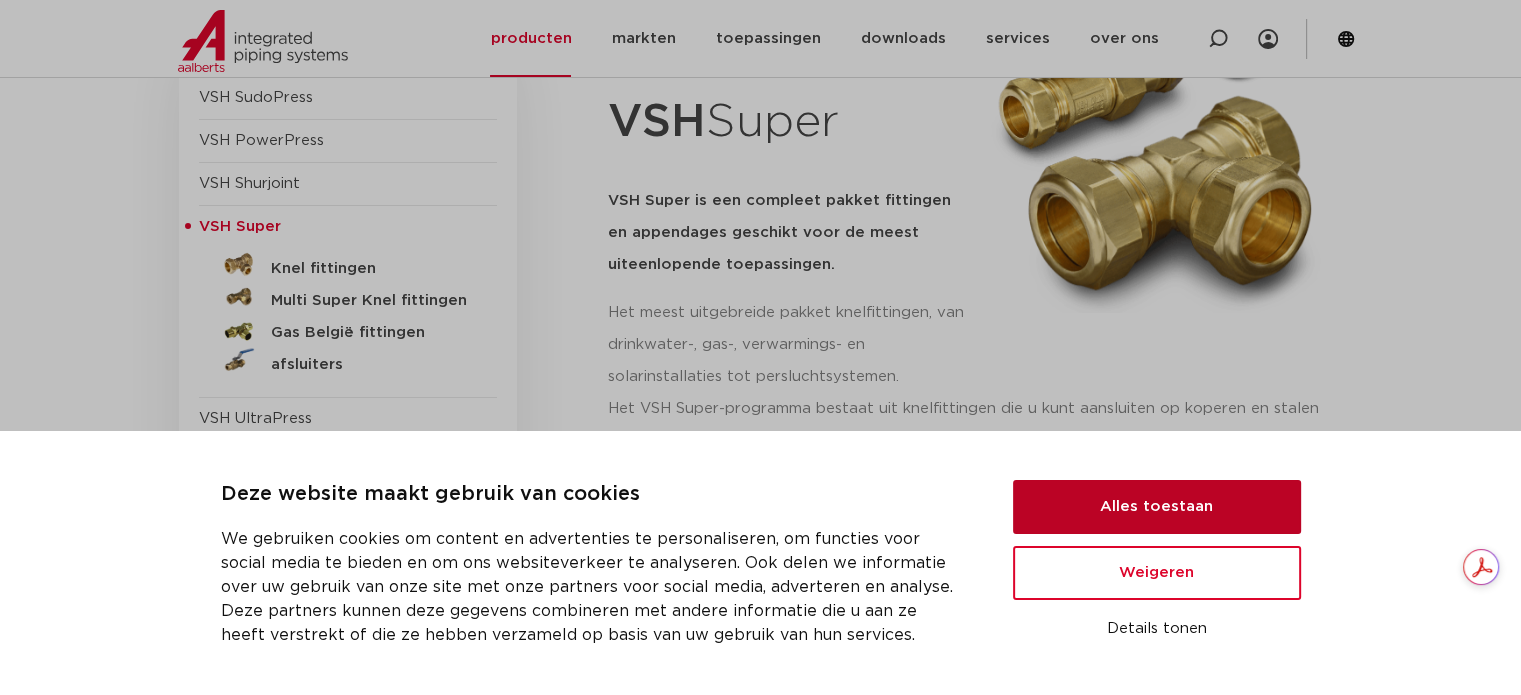 click on "Alles toestaan" at bounding box center [1157, 507] 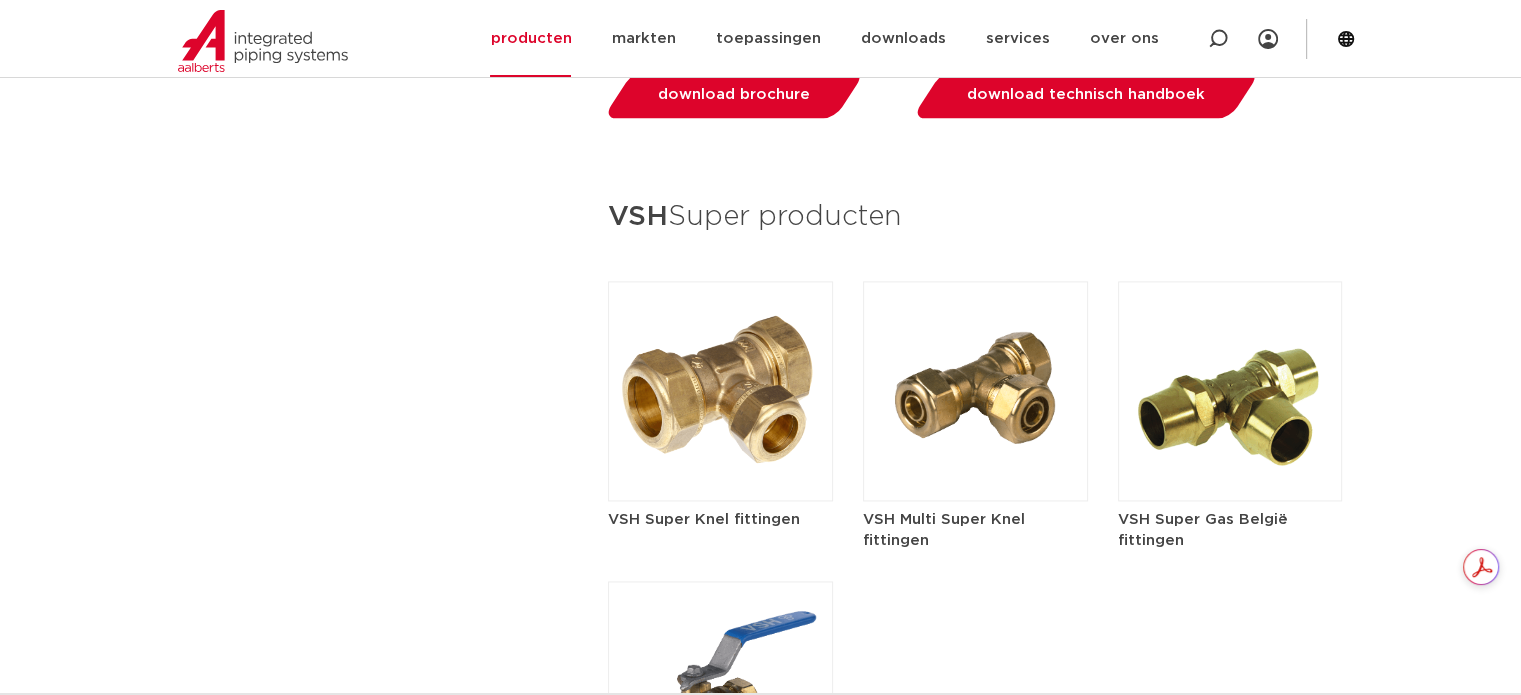 scroll, scrollTop: 2700, scrollLeft: 0, axis: vertical 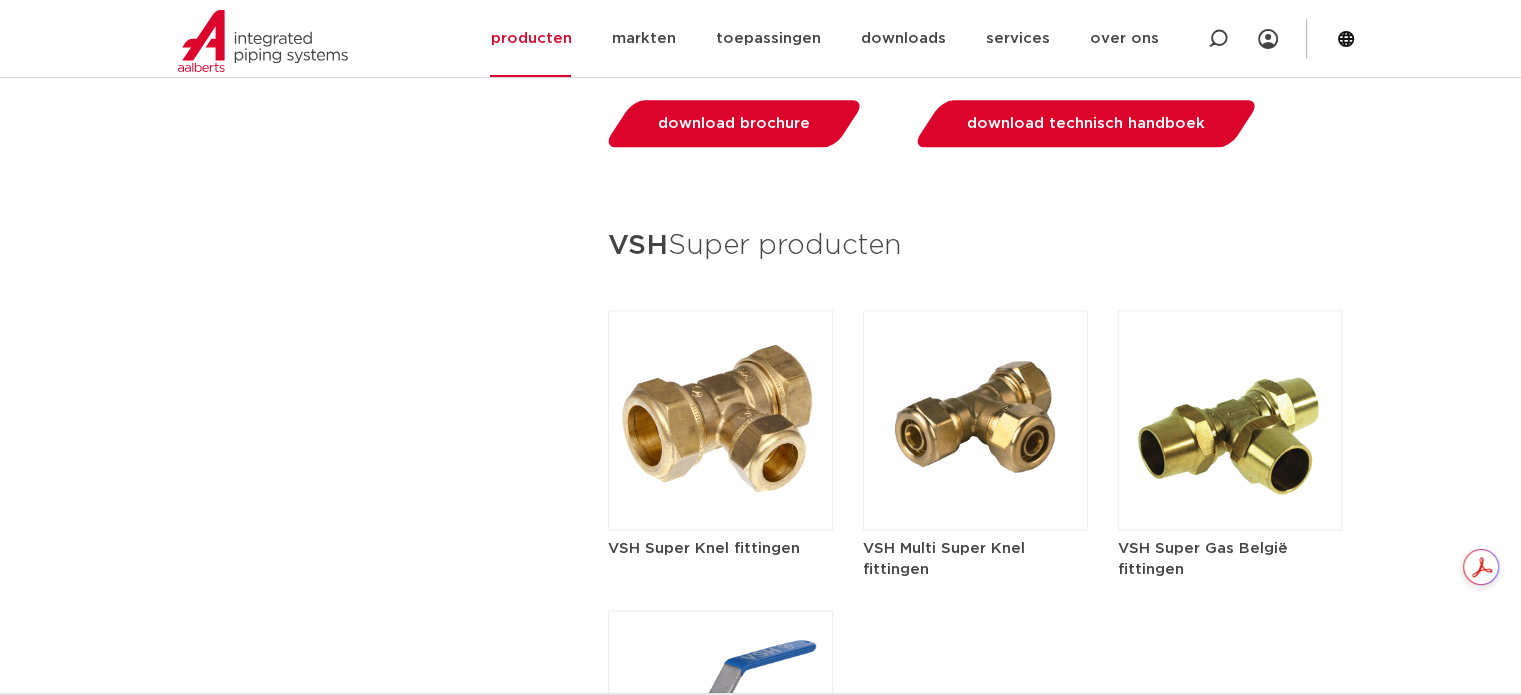 click at bounding box center [720, 420] 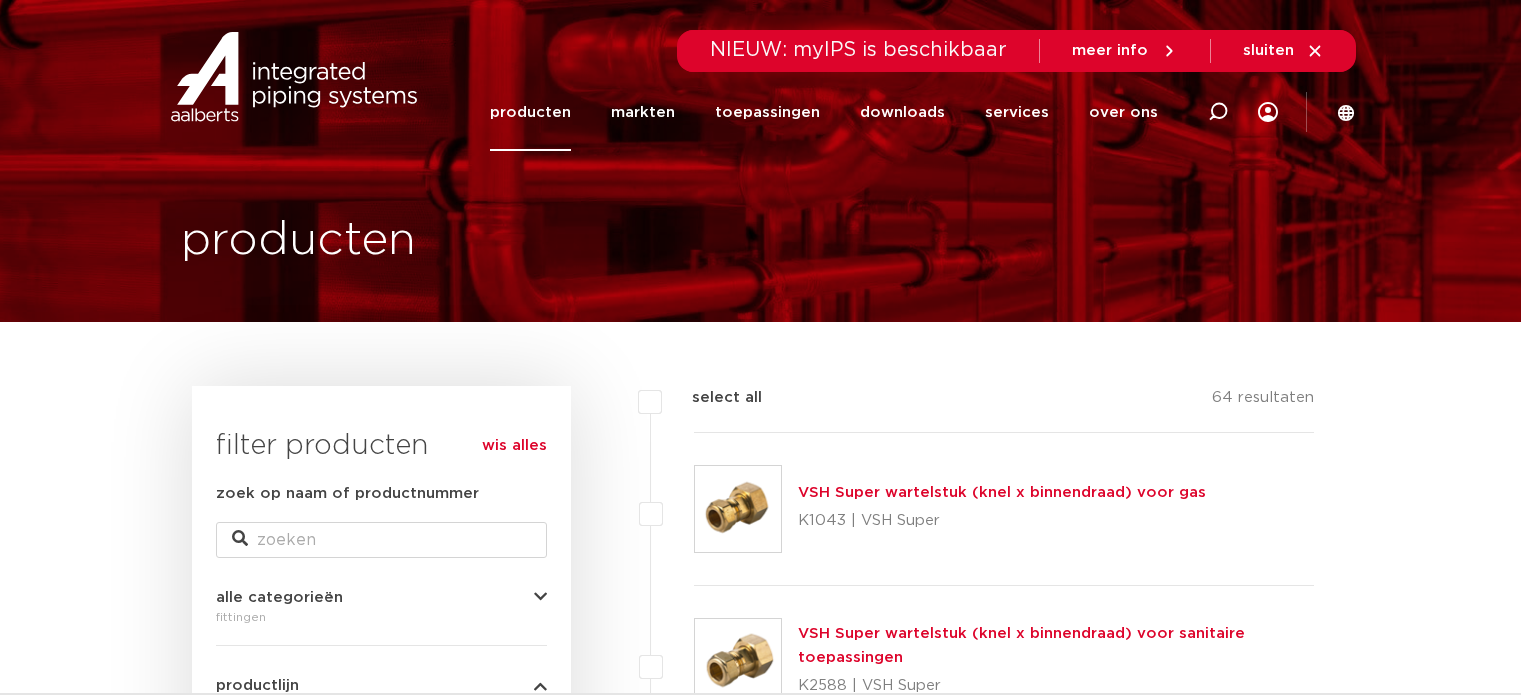 scroll, scrollTop: 0, scrollLeft: 0, axis: both 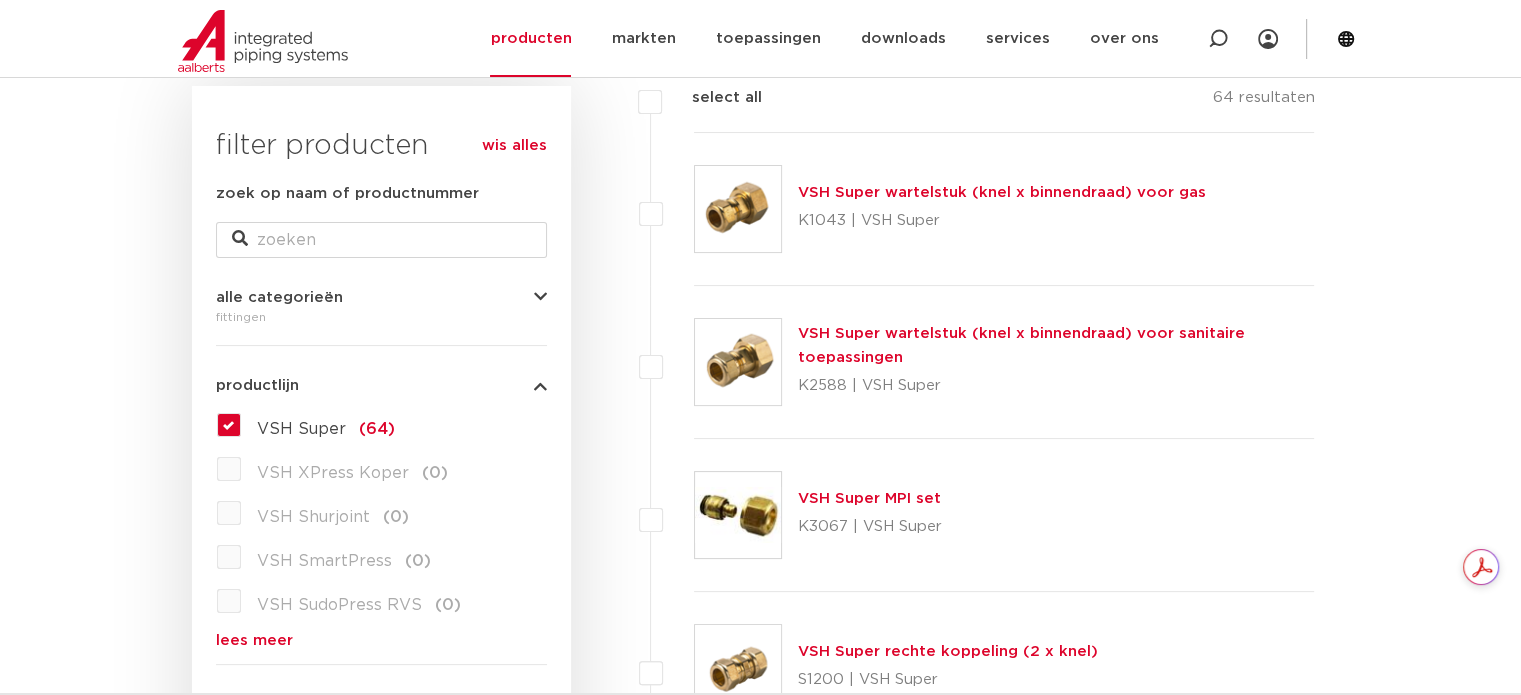 click at bounding box center [738, 209] 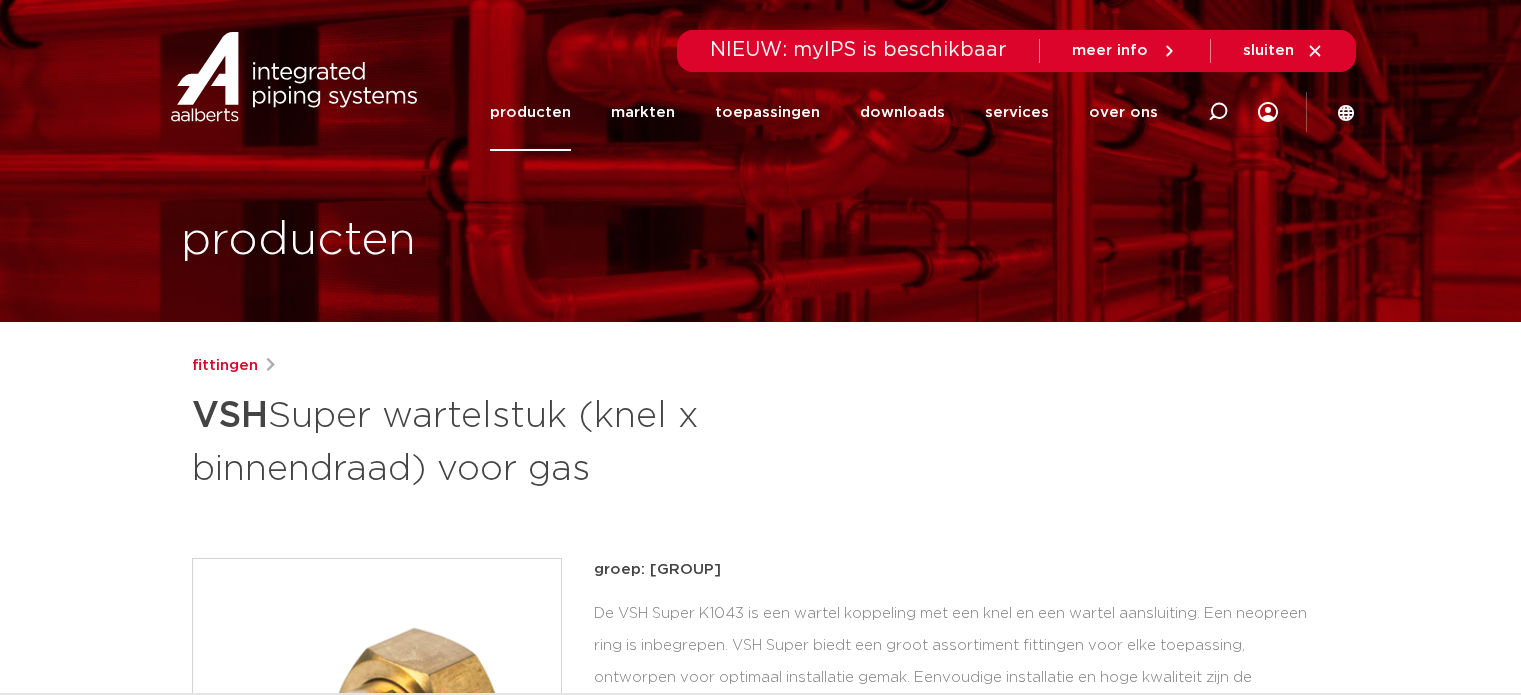 scroll, scrollTop: 0, scrollLeft: 0, axis: both 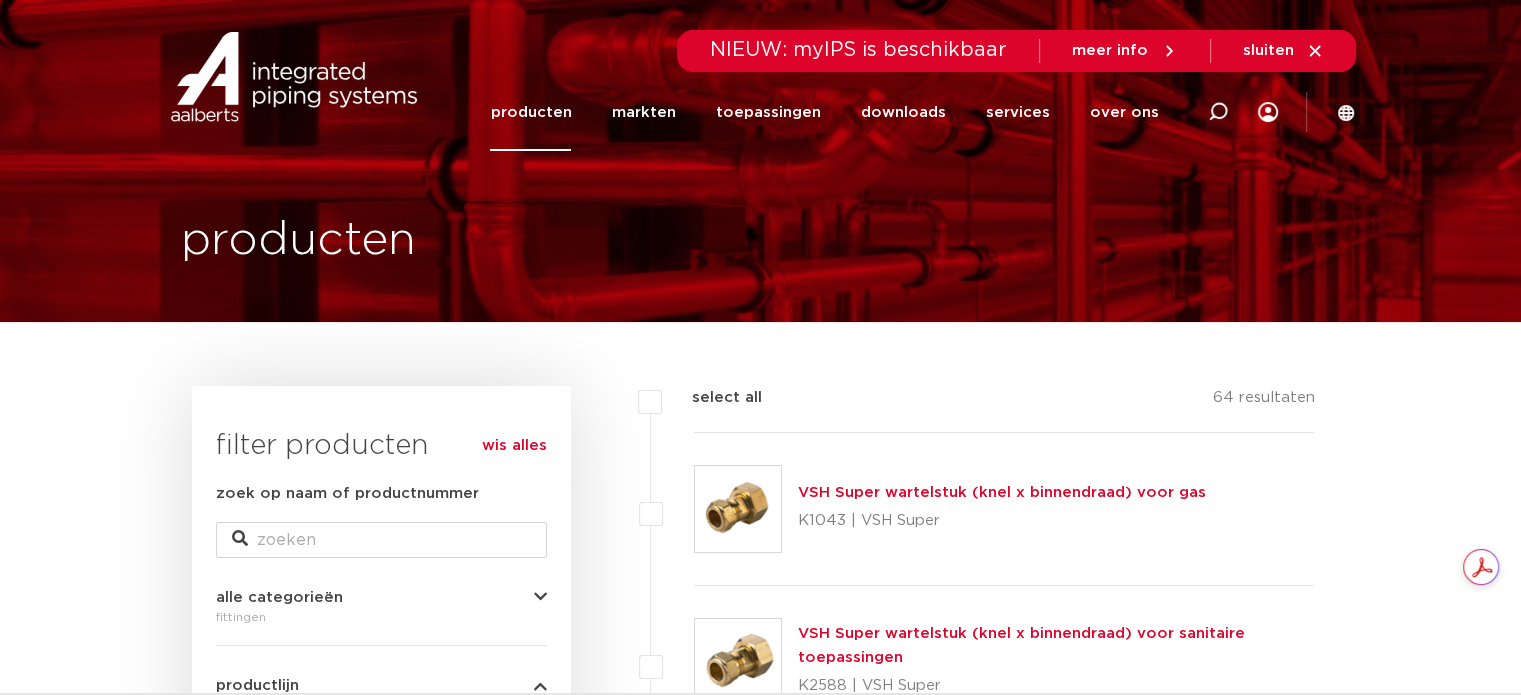 click on "VSH Super wartelstuk (knel x binnendraad) voor gas" at bounding box center [1002, 492] 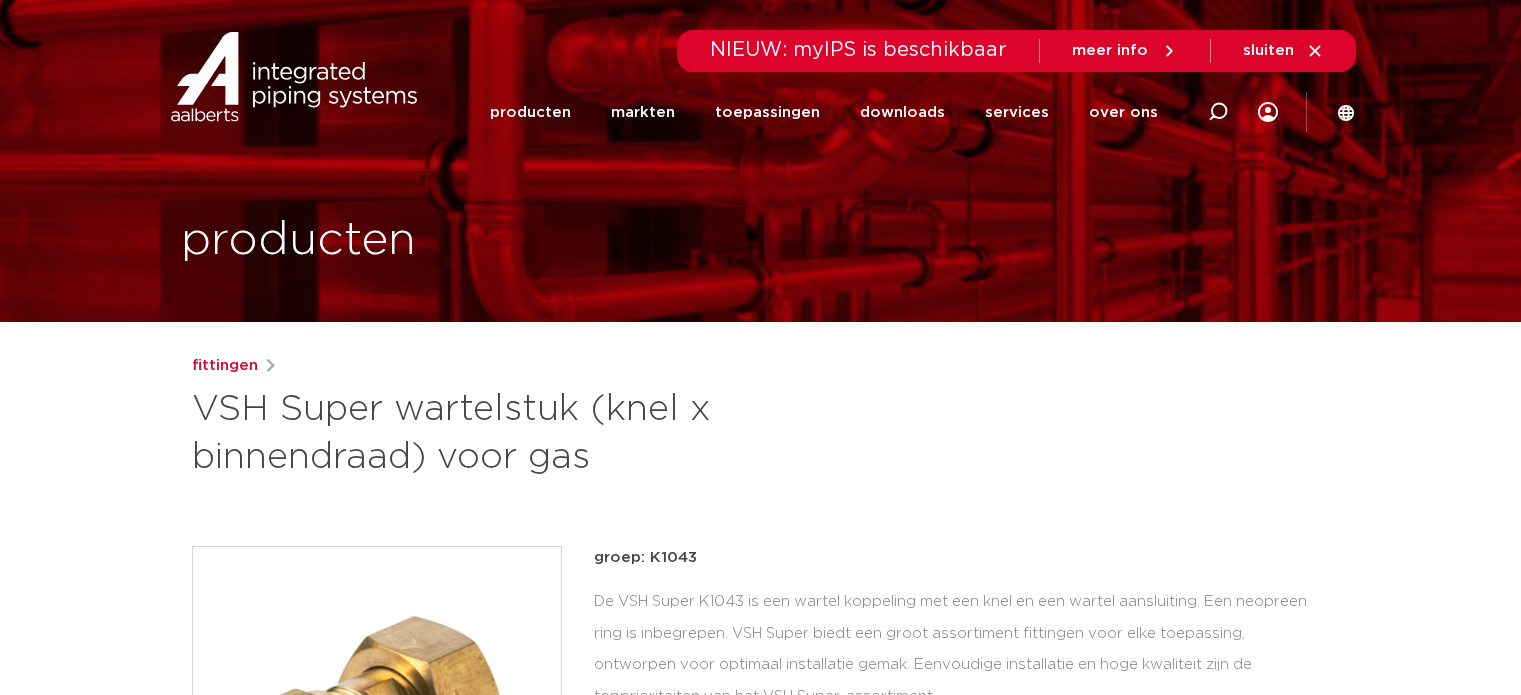 scroll, scrollTop: 0, scrollLeft: 0, axis: both 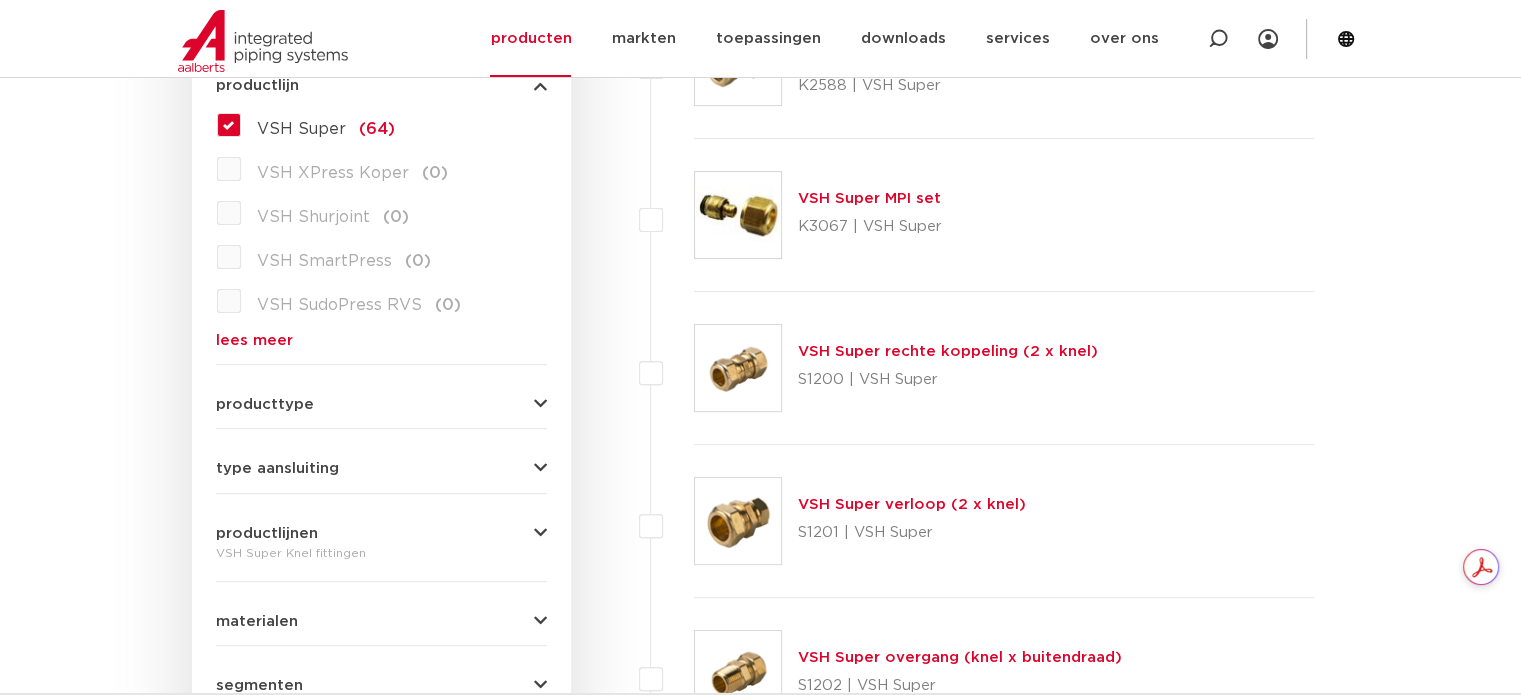 click on "zoek op naam of productnummer
alle categorieën
fittingen
fittingen
afsluiters
buizen
gereedschappen
kranen" at bounding box center (381, 360) 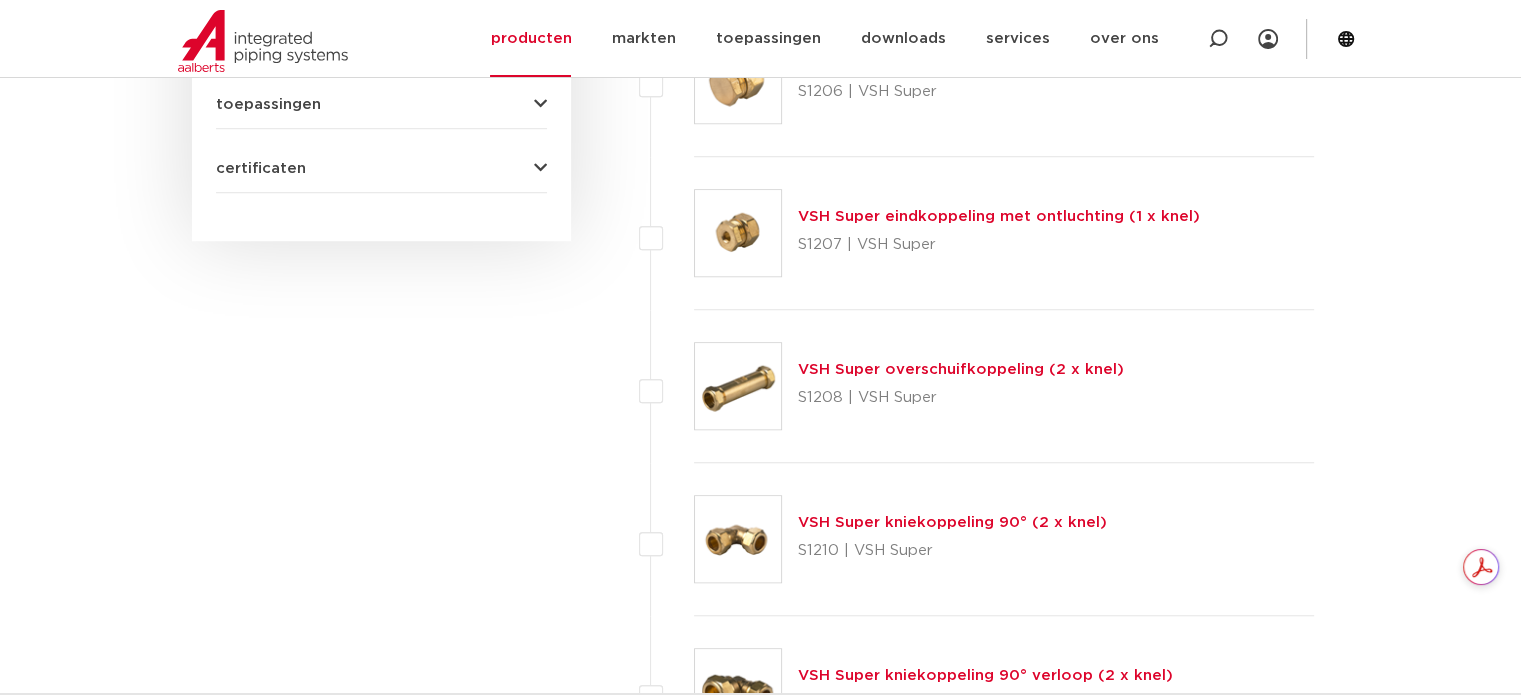 scroll, scrollTop: 900, scrollLeft: 0, axis: vertical 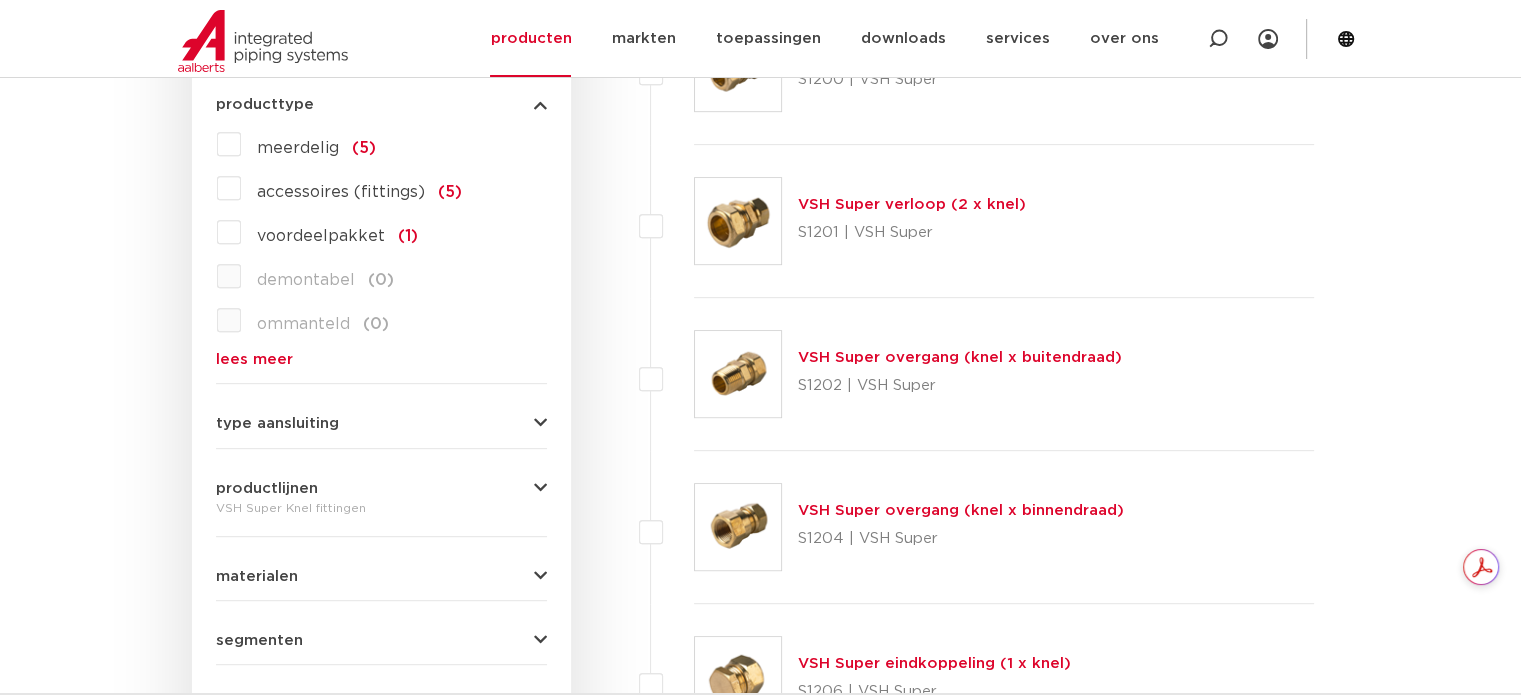 click on "meerdelig
(5)" at bounding box center (308, 144) 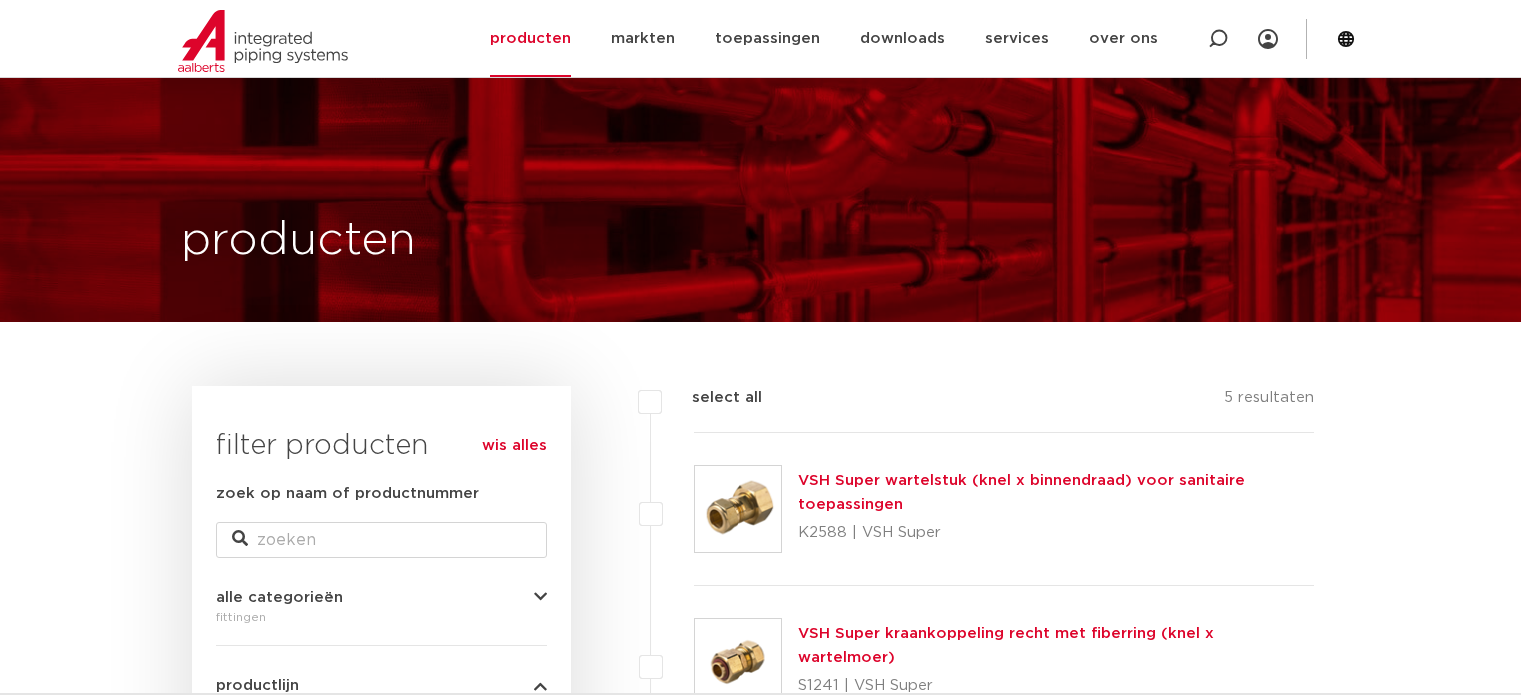 scroll, scrollTop: 748, scrollLeft: 0, axis: vertical 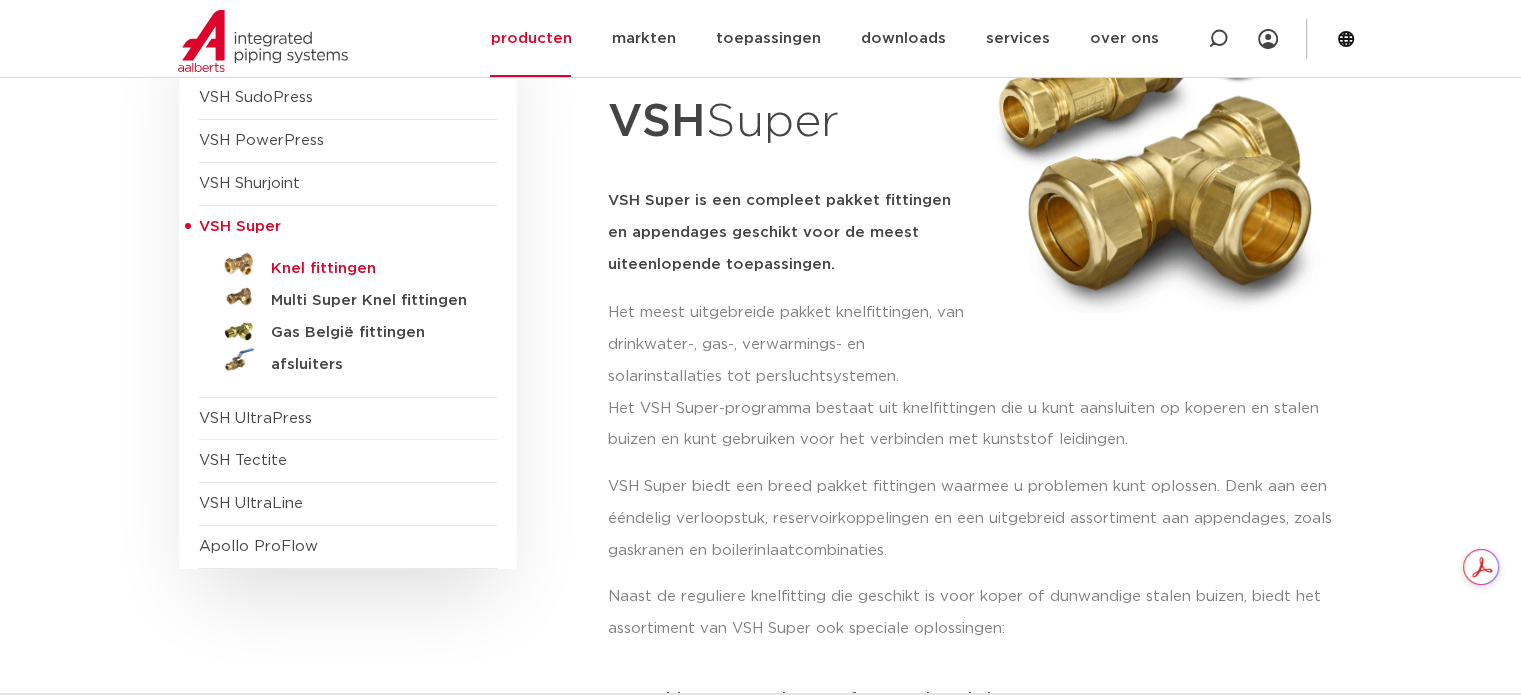 click on "Knel fittingen" at bounding box center [370, 269] 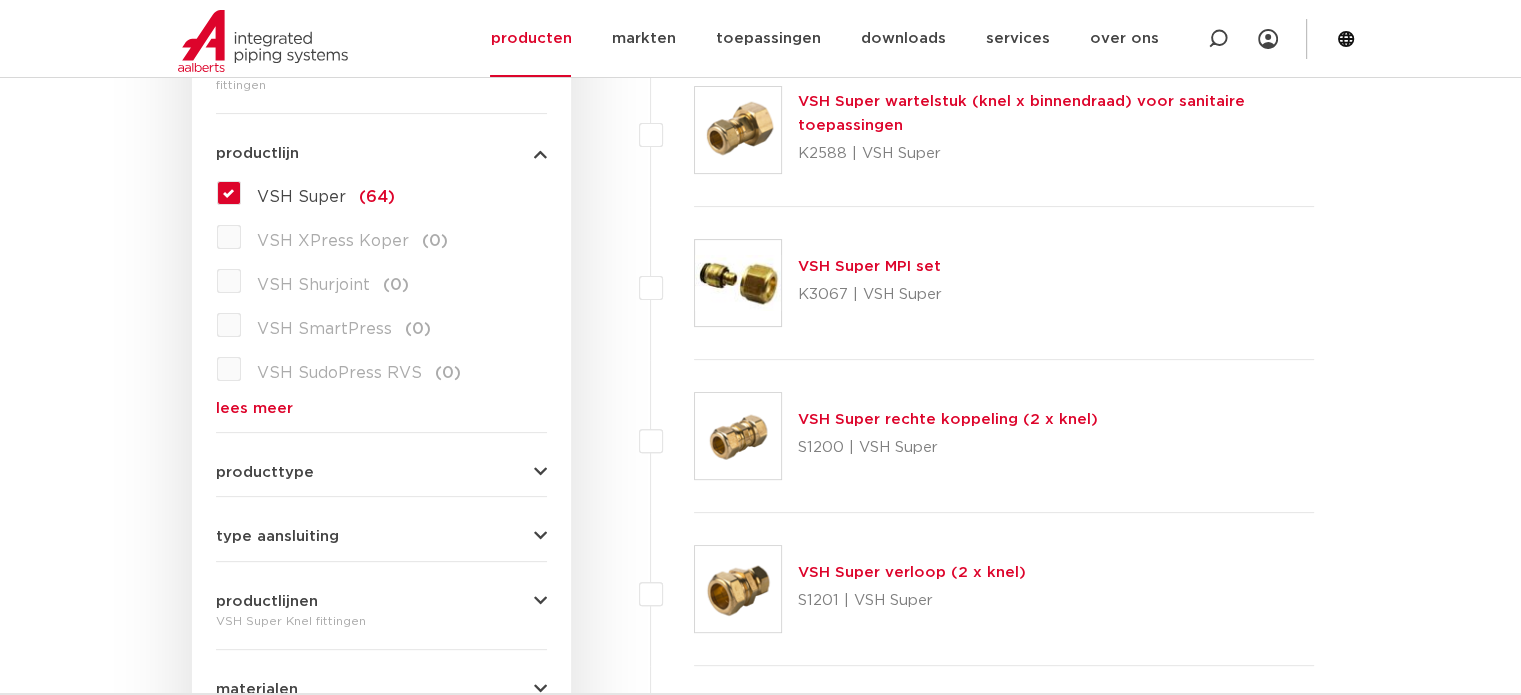 scroll, scrollTop: 600, scrollLeft: 0, axis: vertical 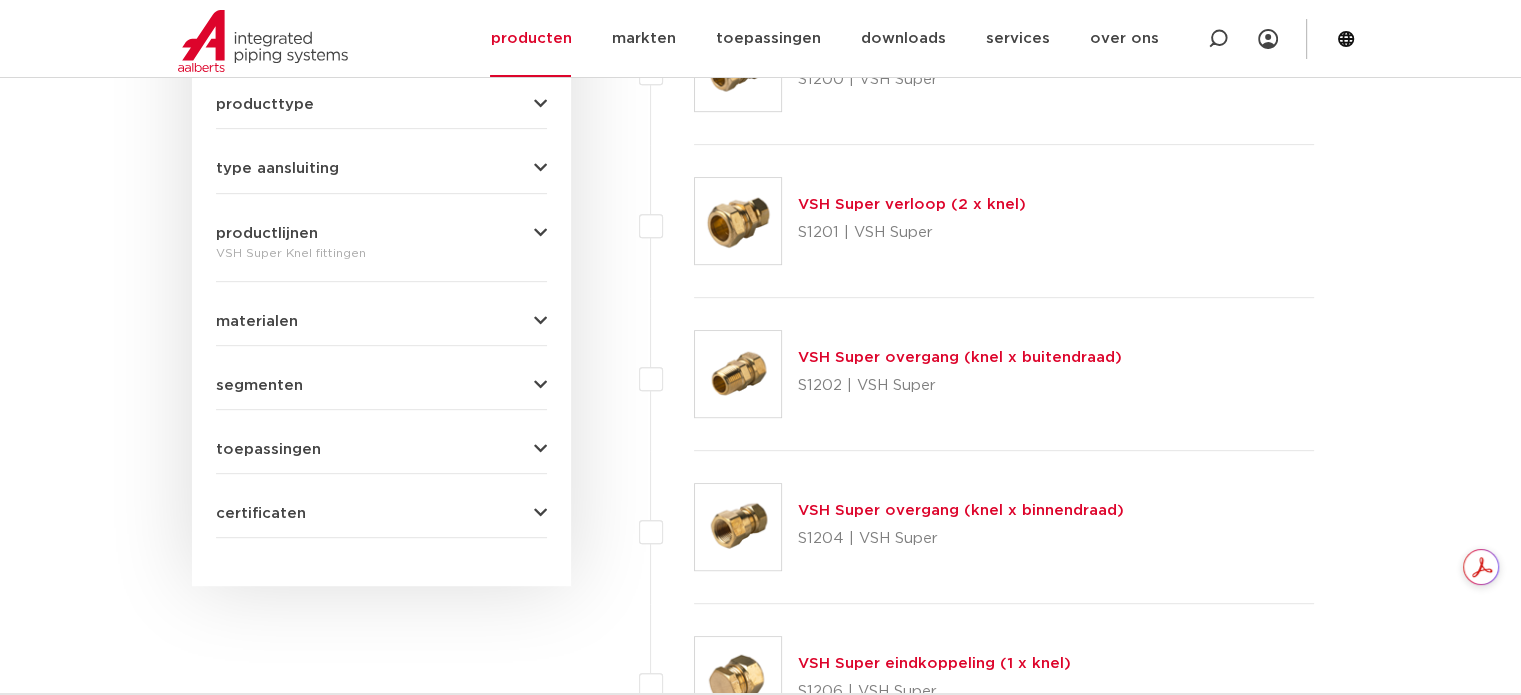 click on "VSH Super overgang (knel x buitendraad)" at bounding box center (960, 357) 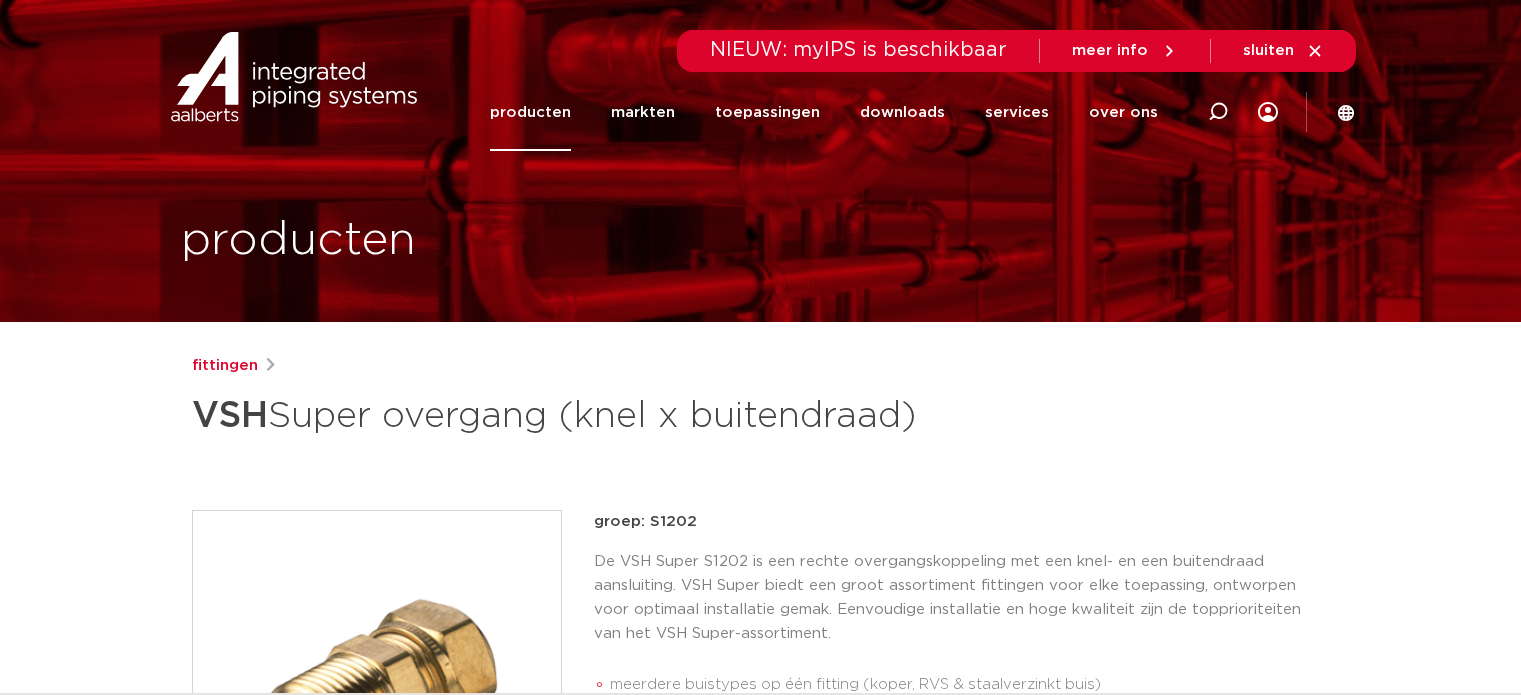 scroll, scrollTop: 0, scrollLeft: 0, axis: both 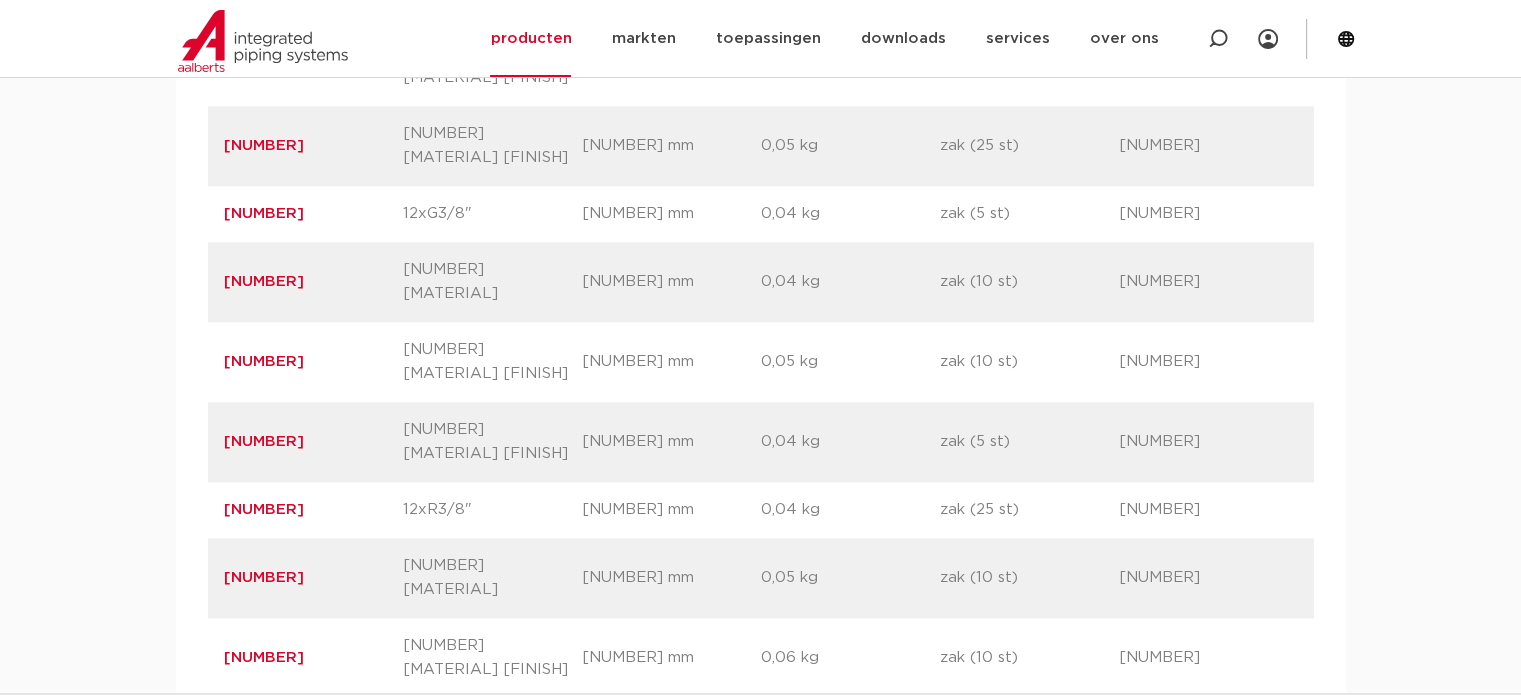 click on "[NUMBER]" at bounding box center [264, 837] 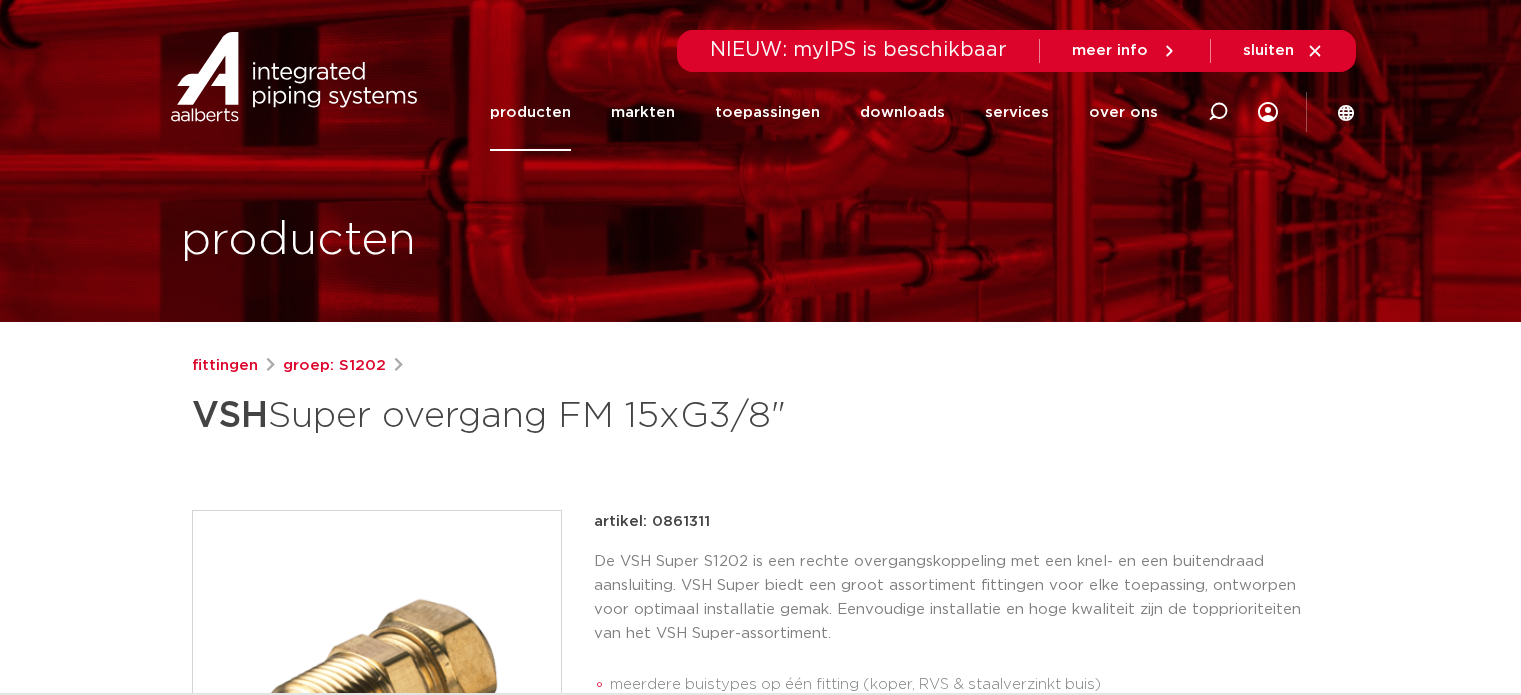 scroll, scrollTop: 0, scrollLeft: 0, axis: both 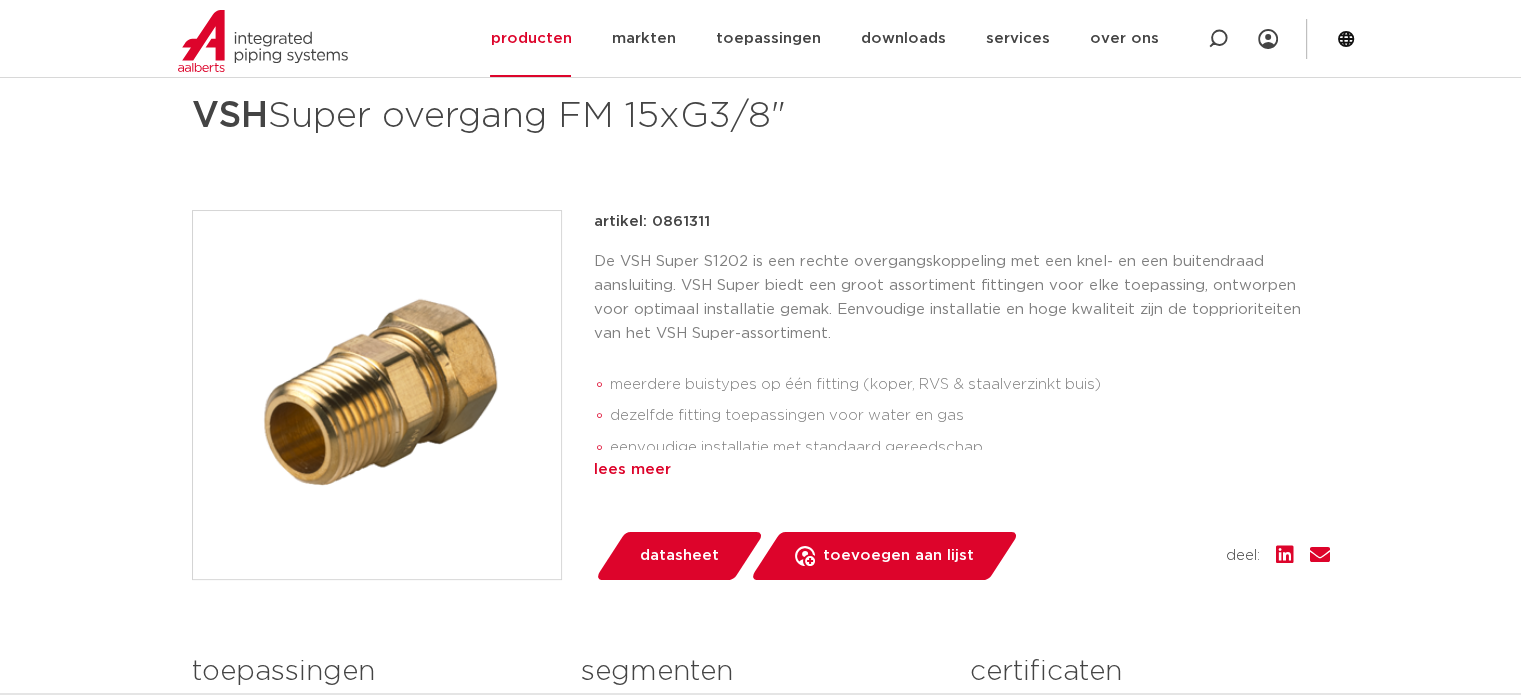 click on "lees meer" at bounding box center [962, 470] 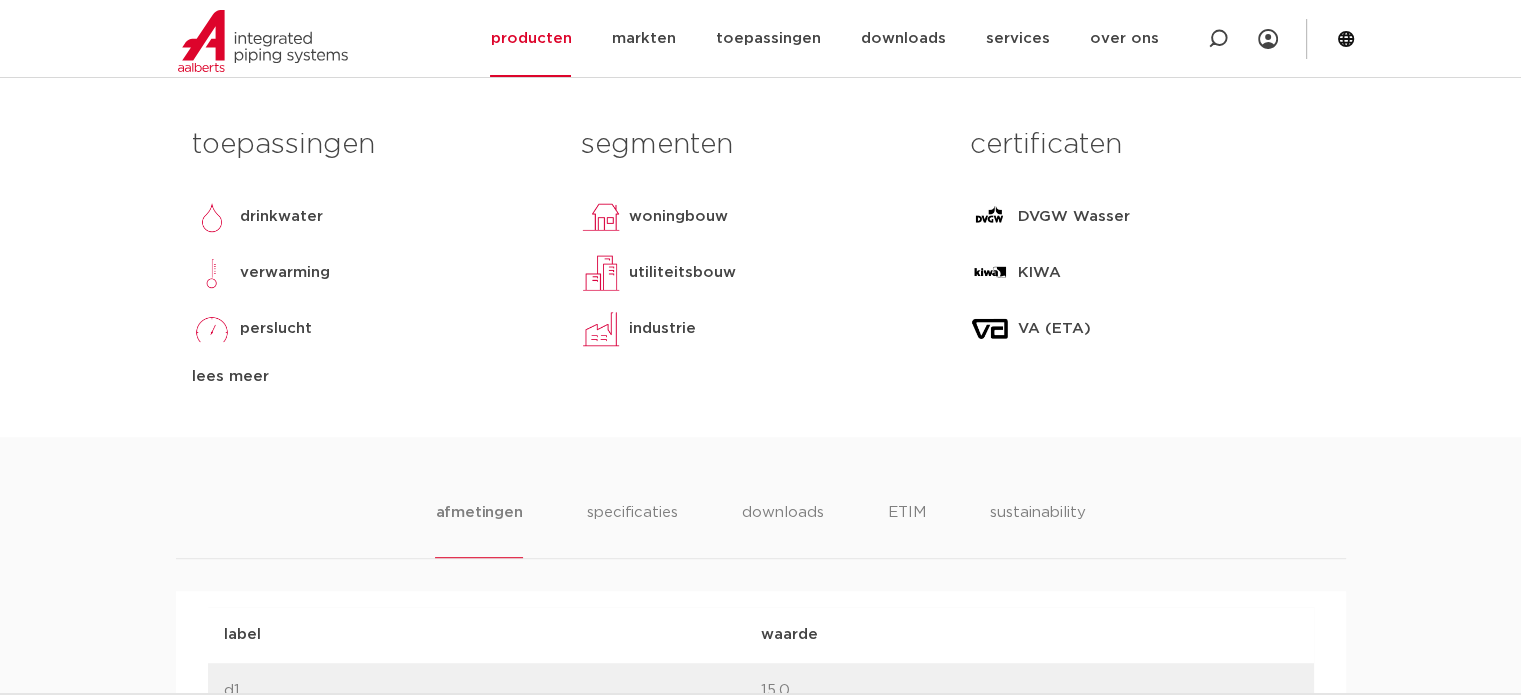 scroll, scrollTop: 900, scrollLeft: 0, axis: vertical 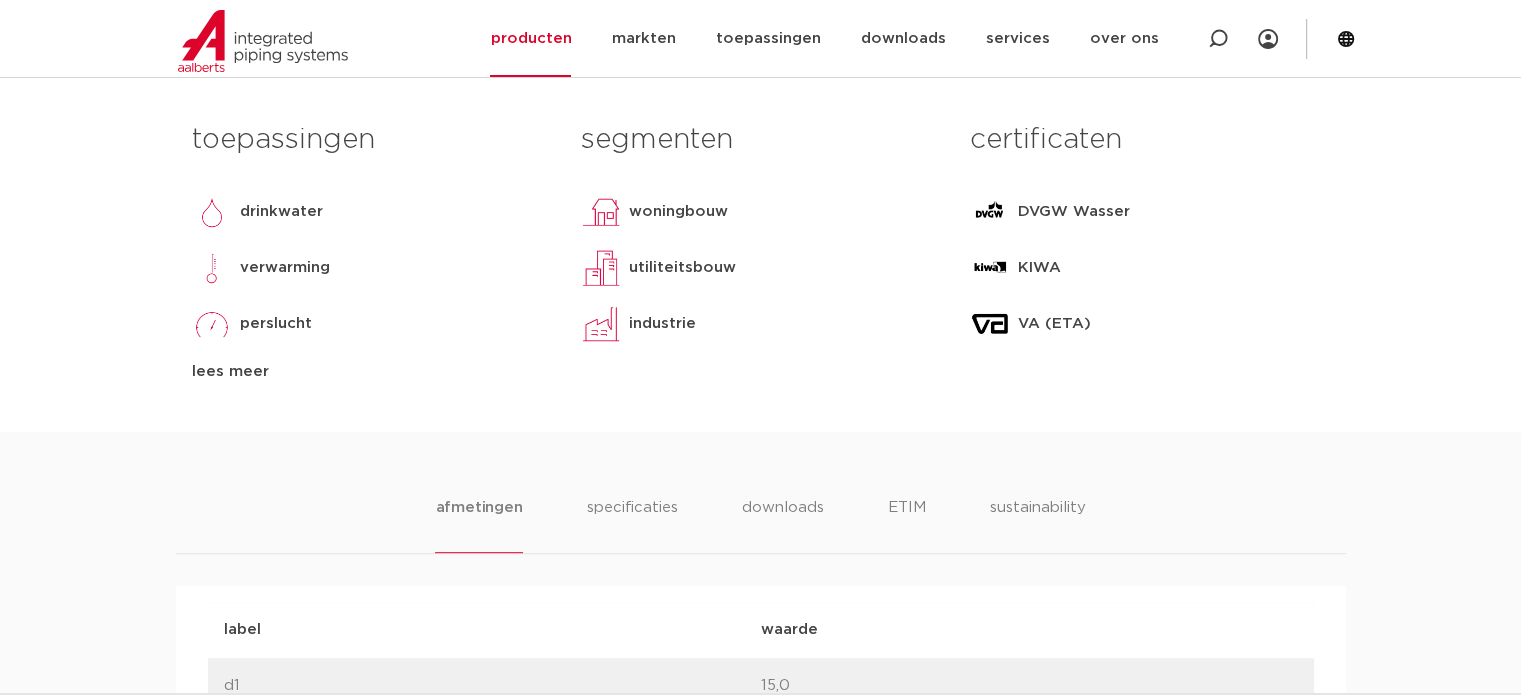 click on "lees meer" at bounding box center (371, 372) 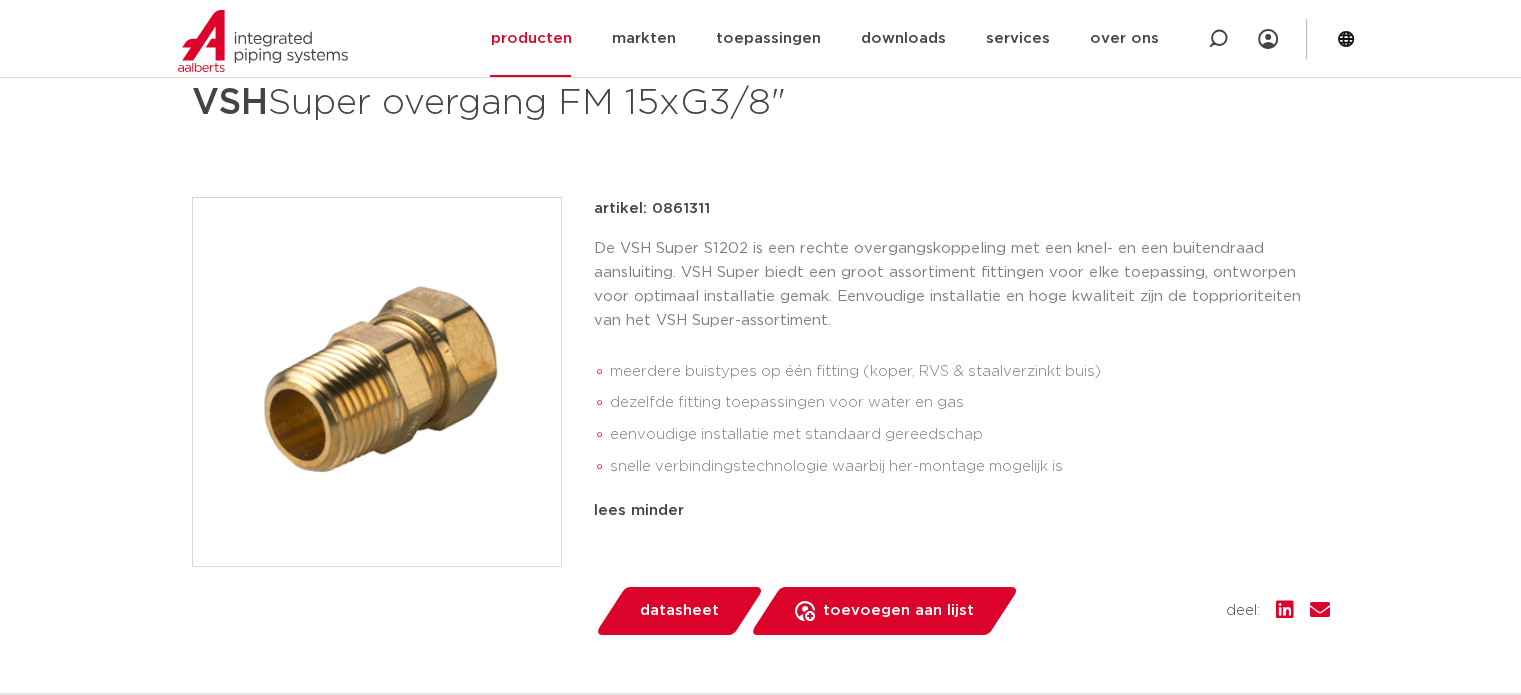 scroll, scrollTop: 300, scrollLeft: 0, axis: vertical 